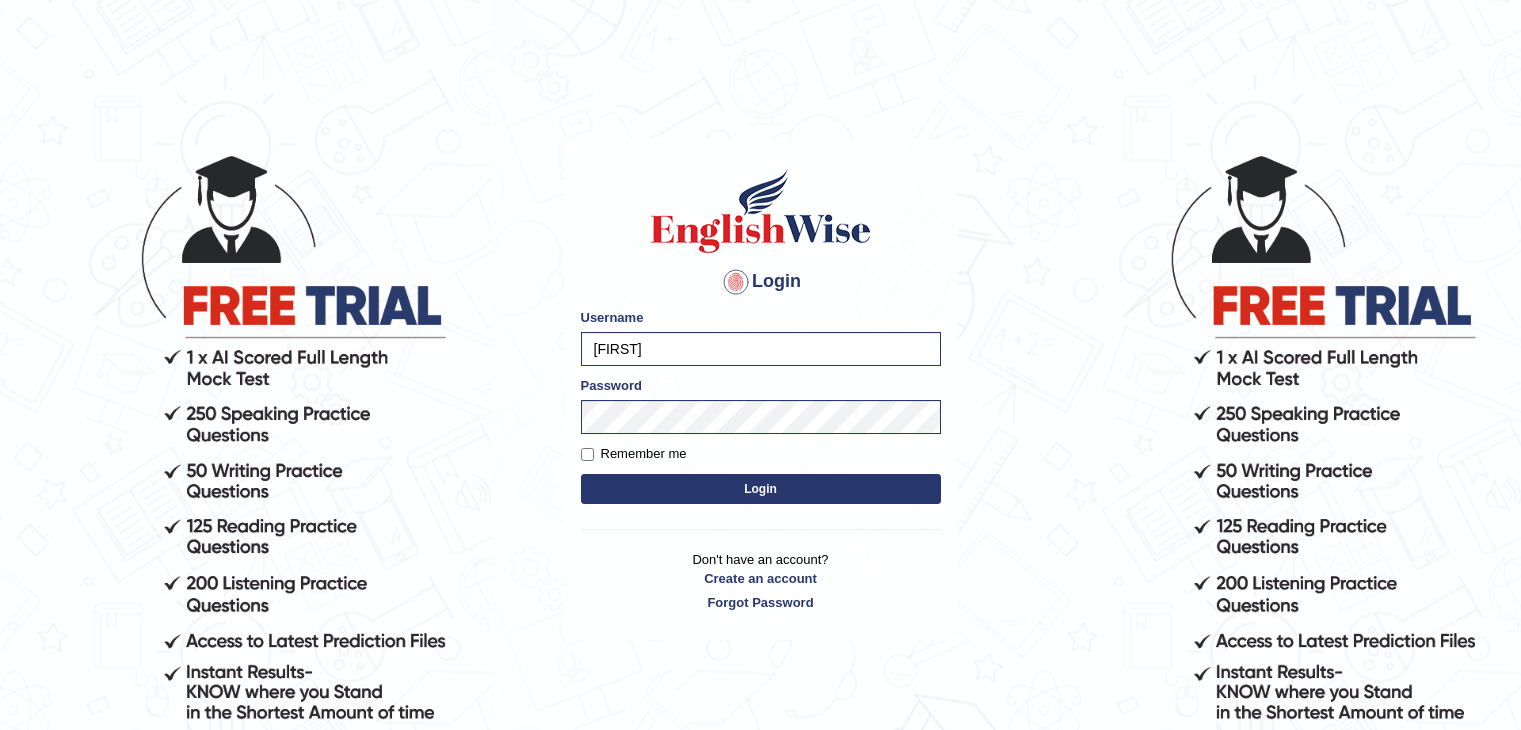 scroll, scrollTop: 0, scrollLeft: 0, axis: both 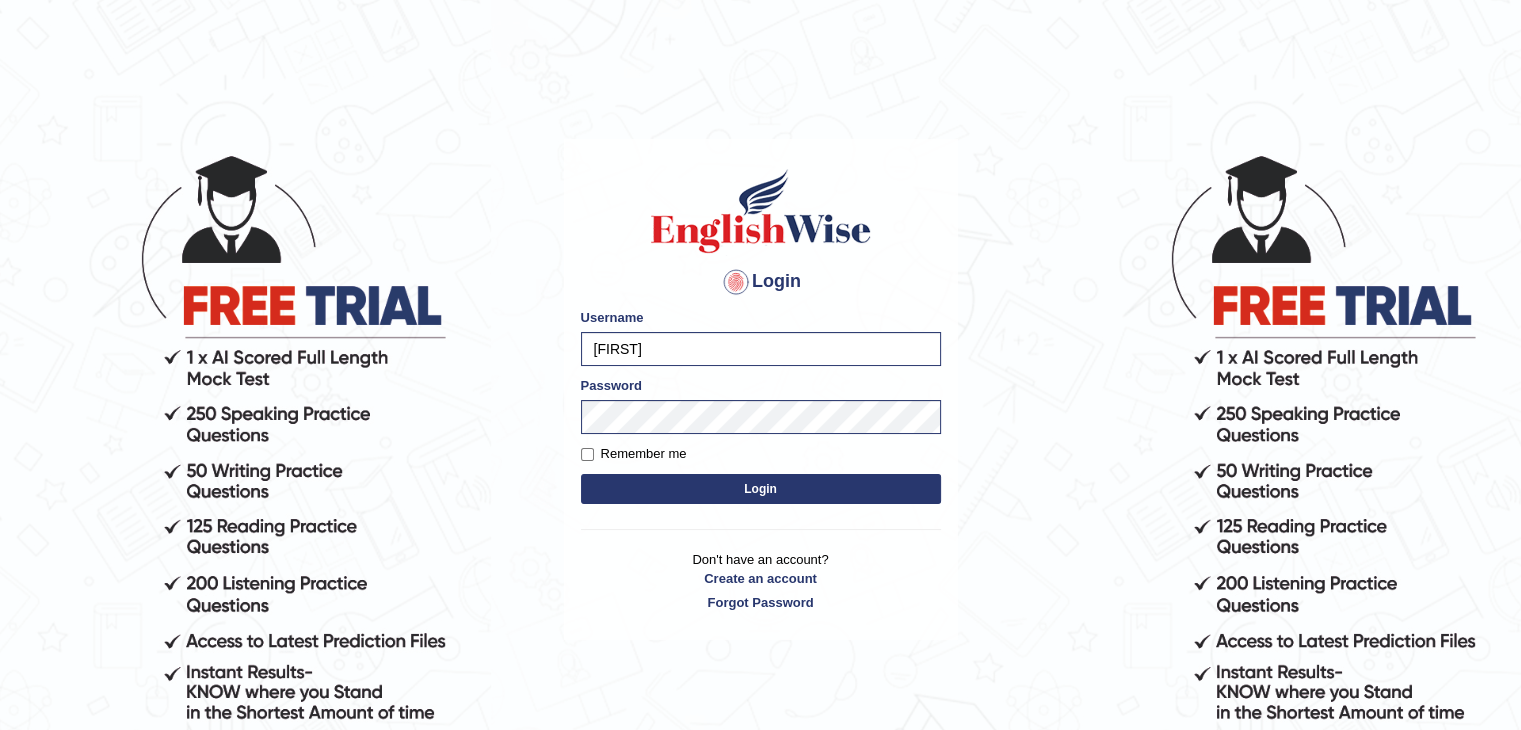click on "Login" at bounding box center (761, 489) 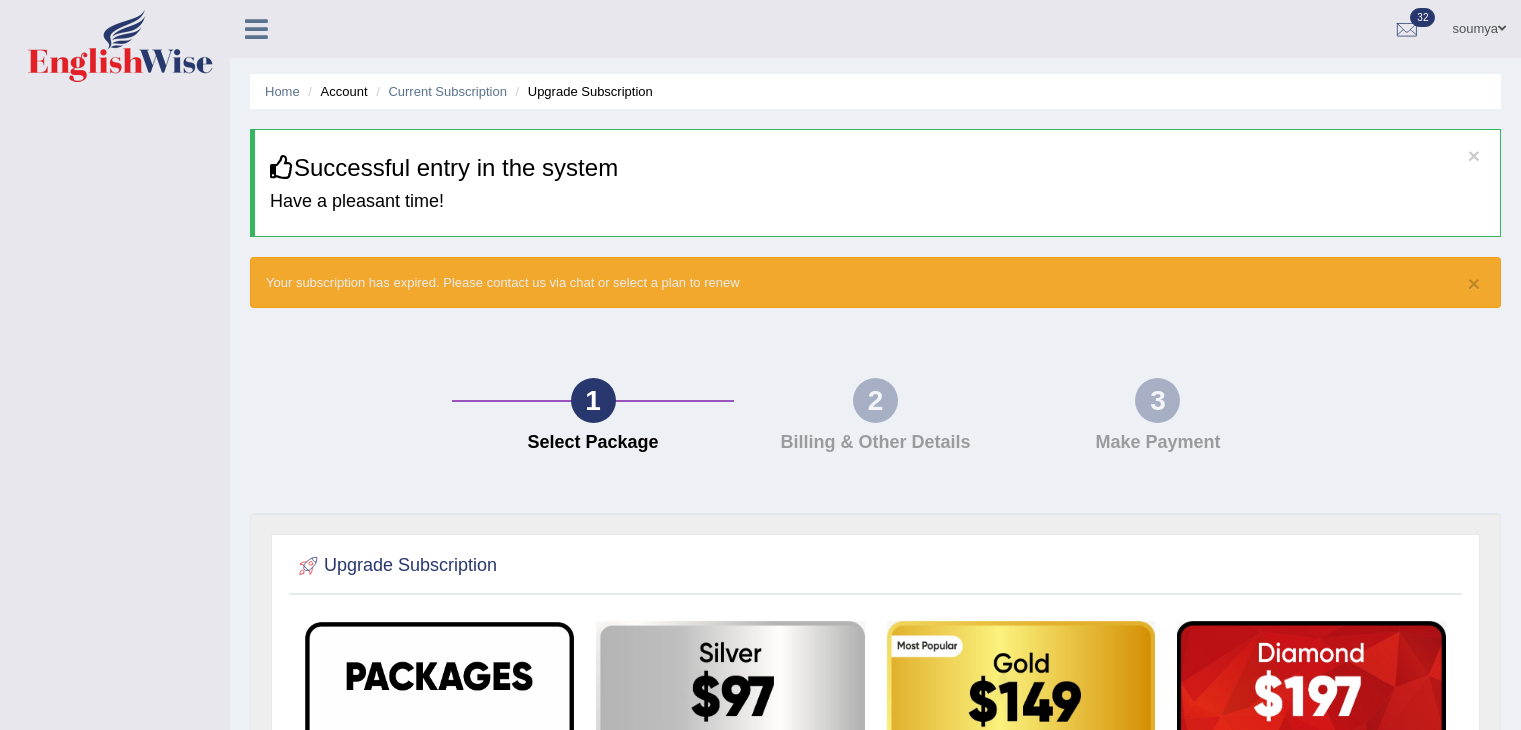 scroll, scrollTop: 0, scrollLeft: 0, axis: both 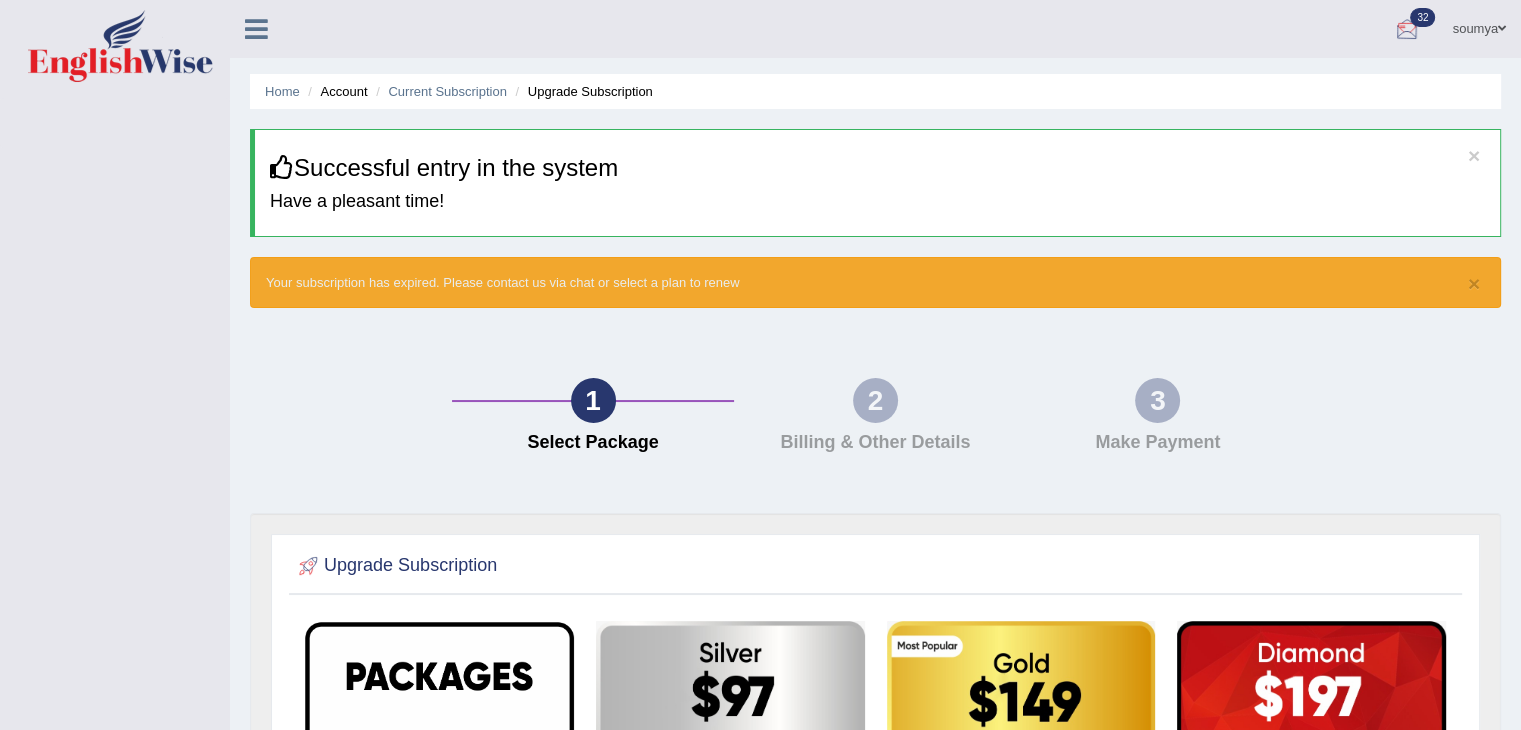 click at bounding box center [1407, 30] 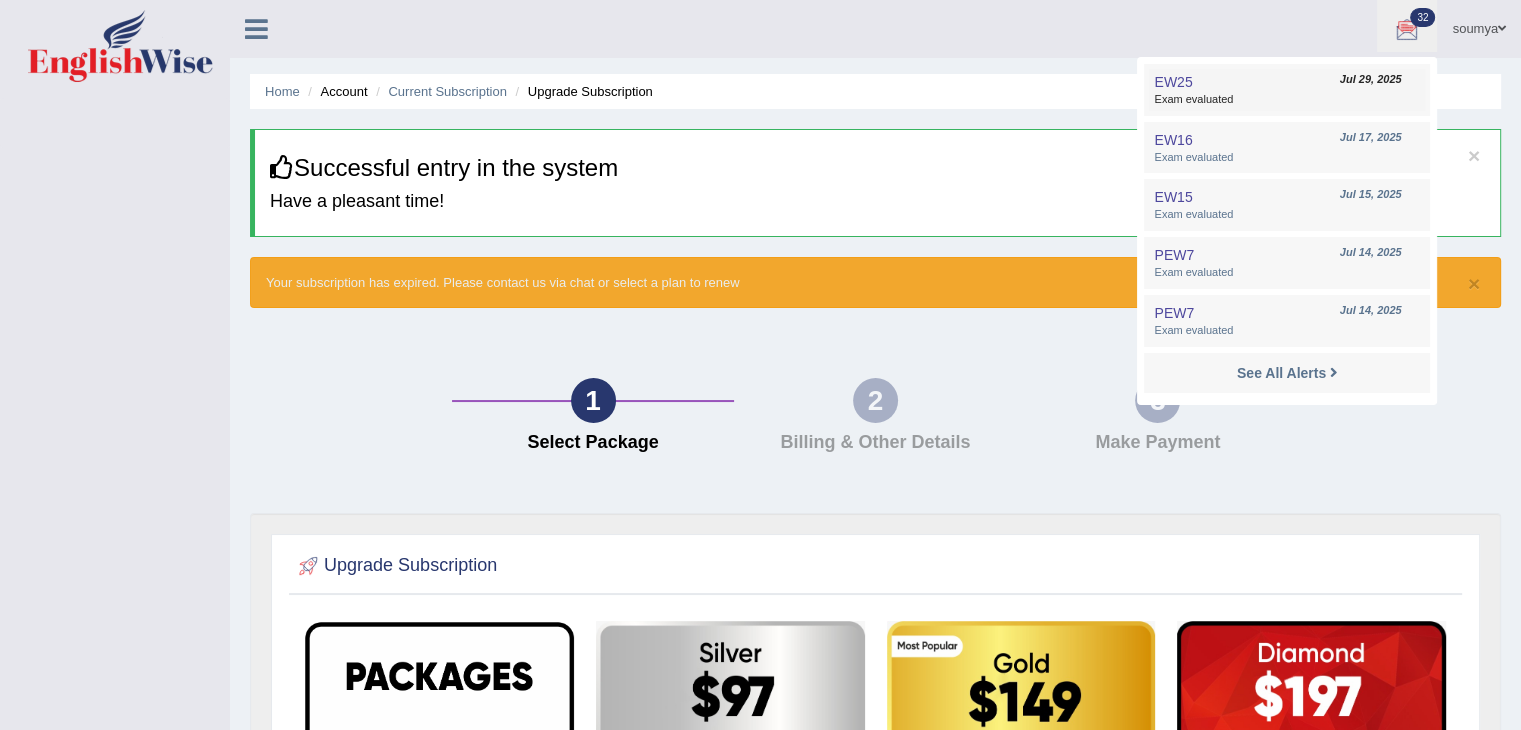 click on "Exam evaluated" at bounding box center (1287, 100) 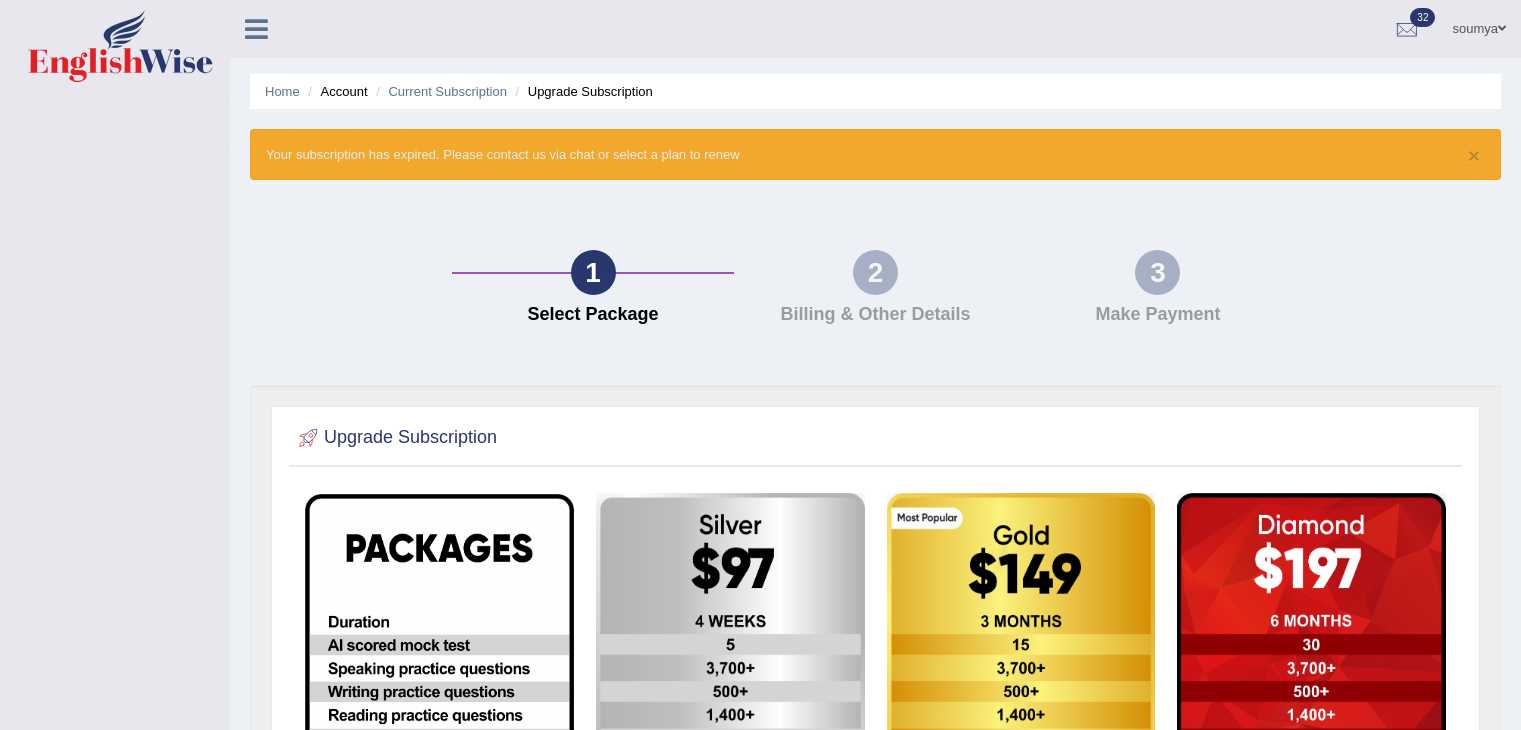 scroll, scrollTop: 0, scrollLeft: 0, axis: both 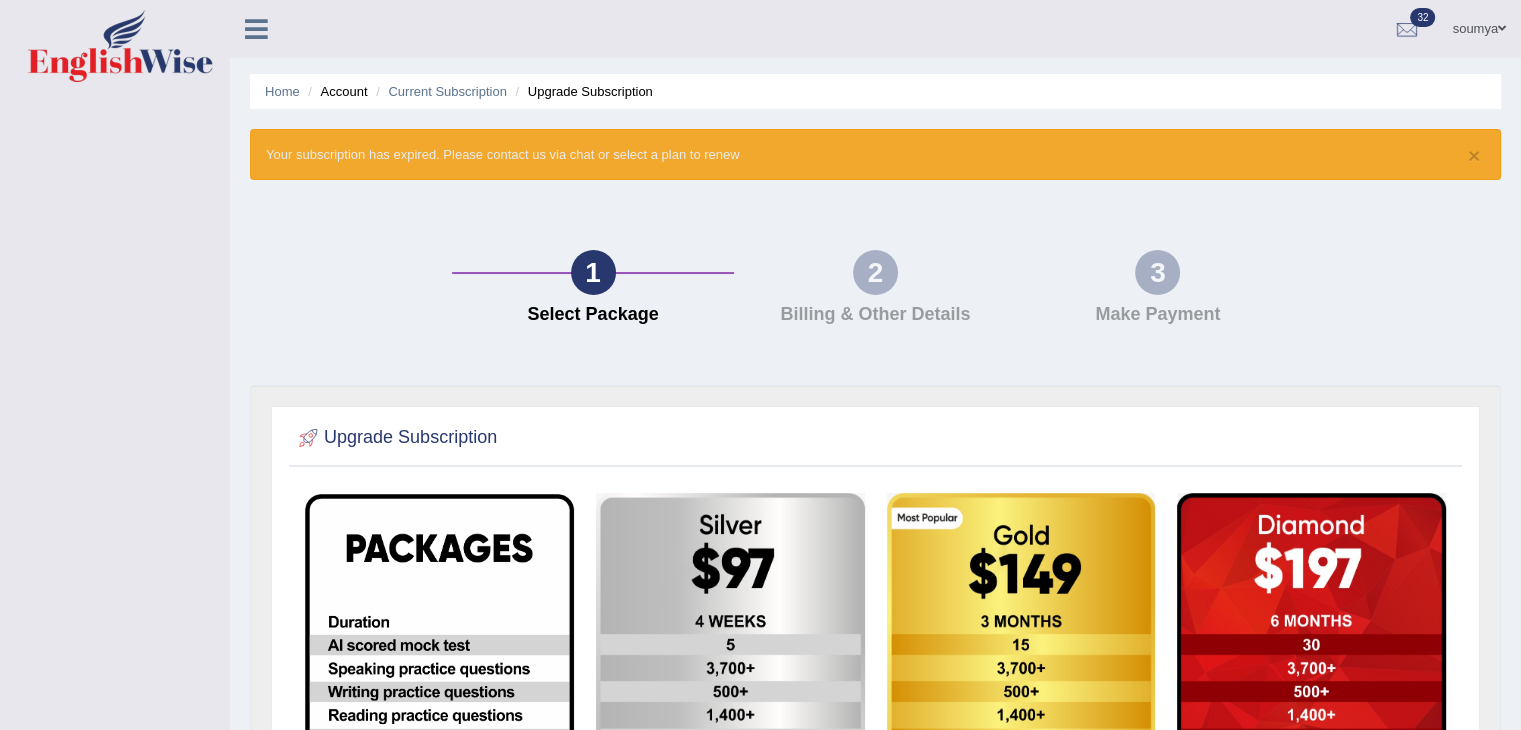 click on "Upgrade Subscription" at bounding box center [582, 91] 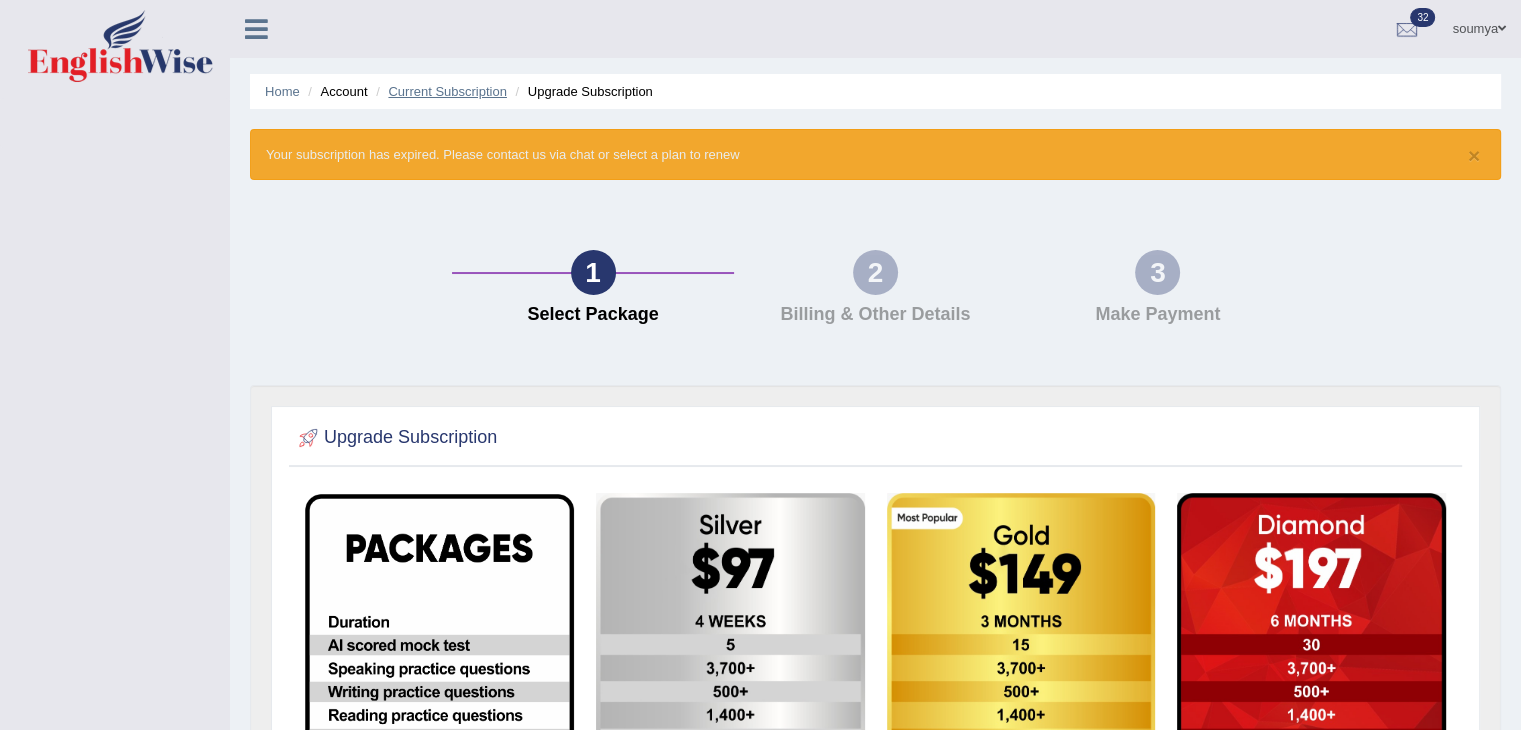 click on "Current Subscription" at bounding box center (447, 91) 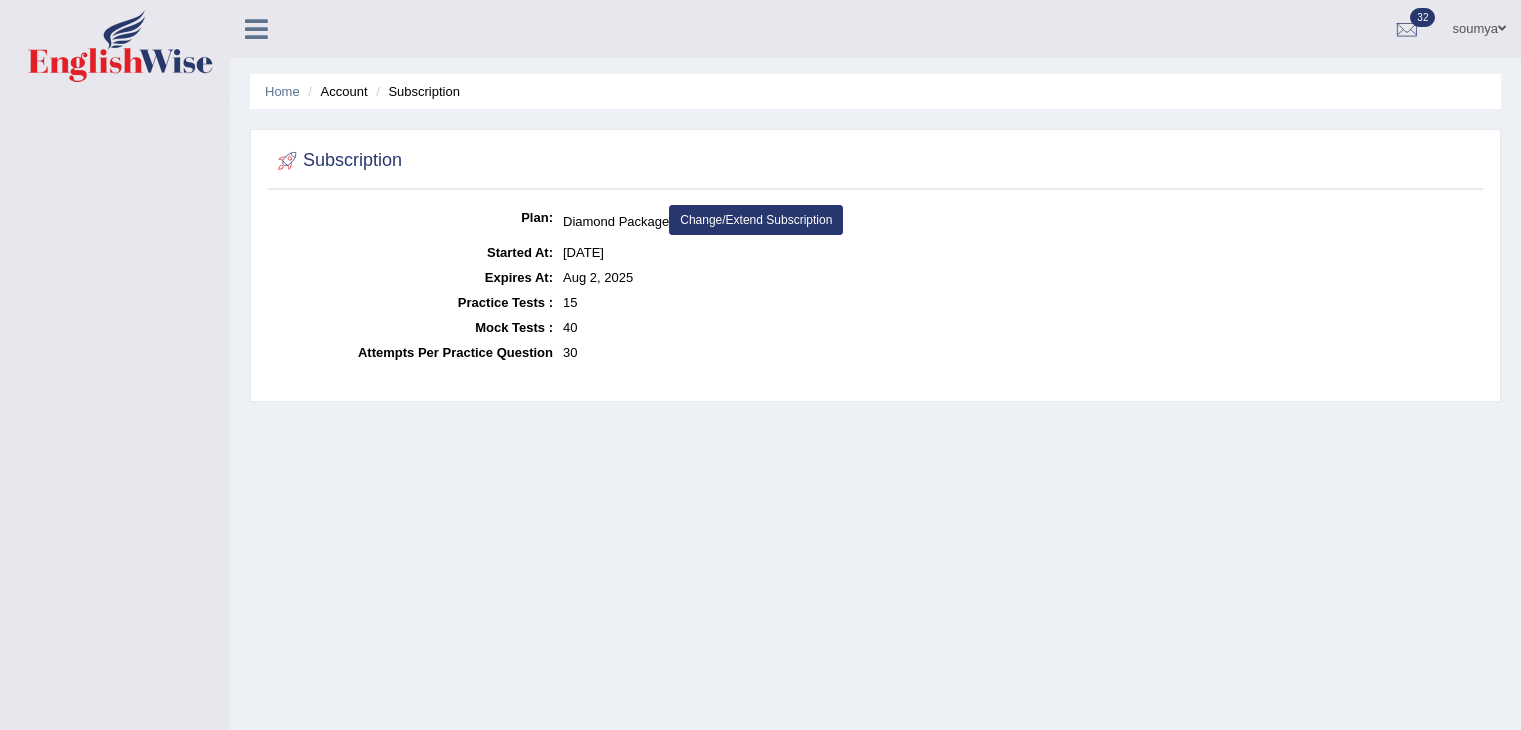 scroll, scrollTop: 0, scrollLeft: 0, axis: both 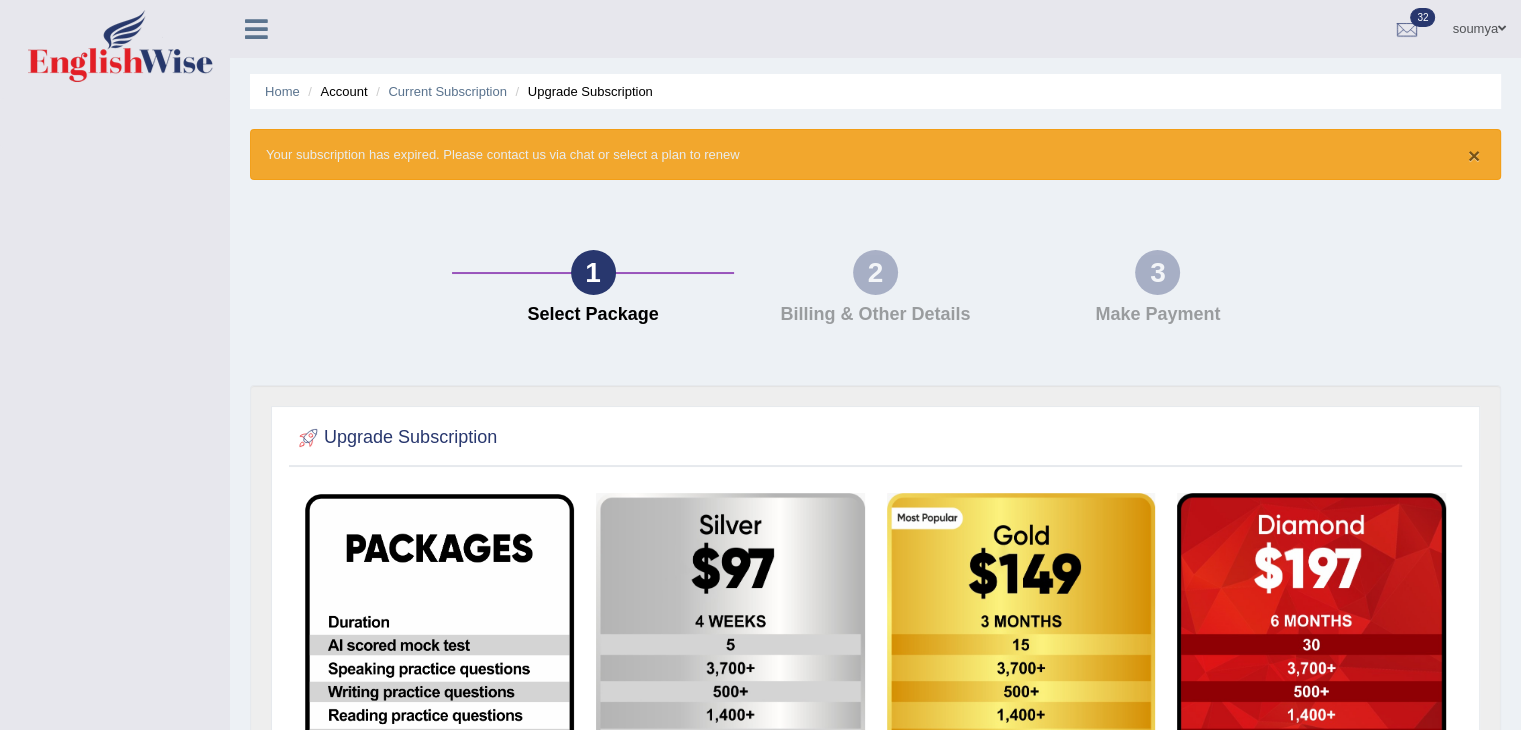 click on "×" at bounding box center [1474, 155] 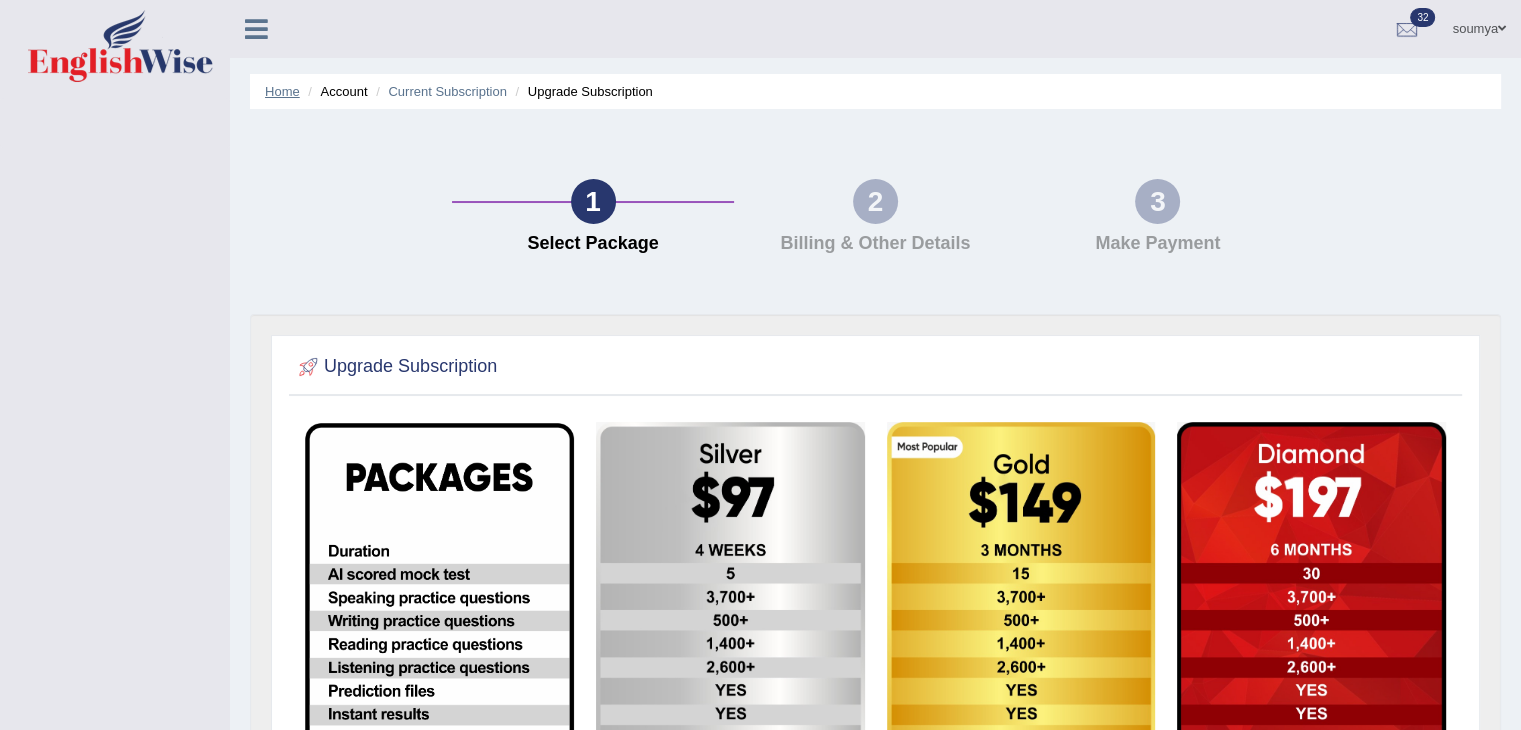 click on "Home" at bounding box center [282, 91] 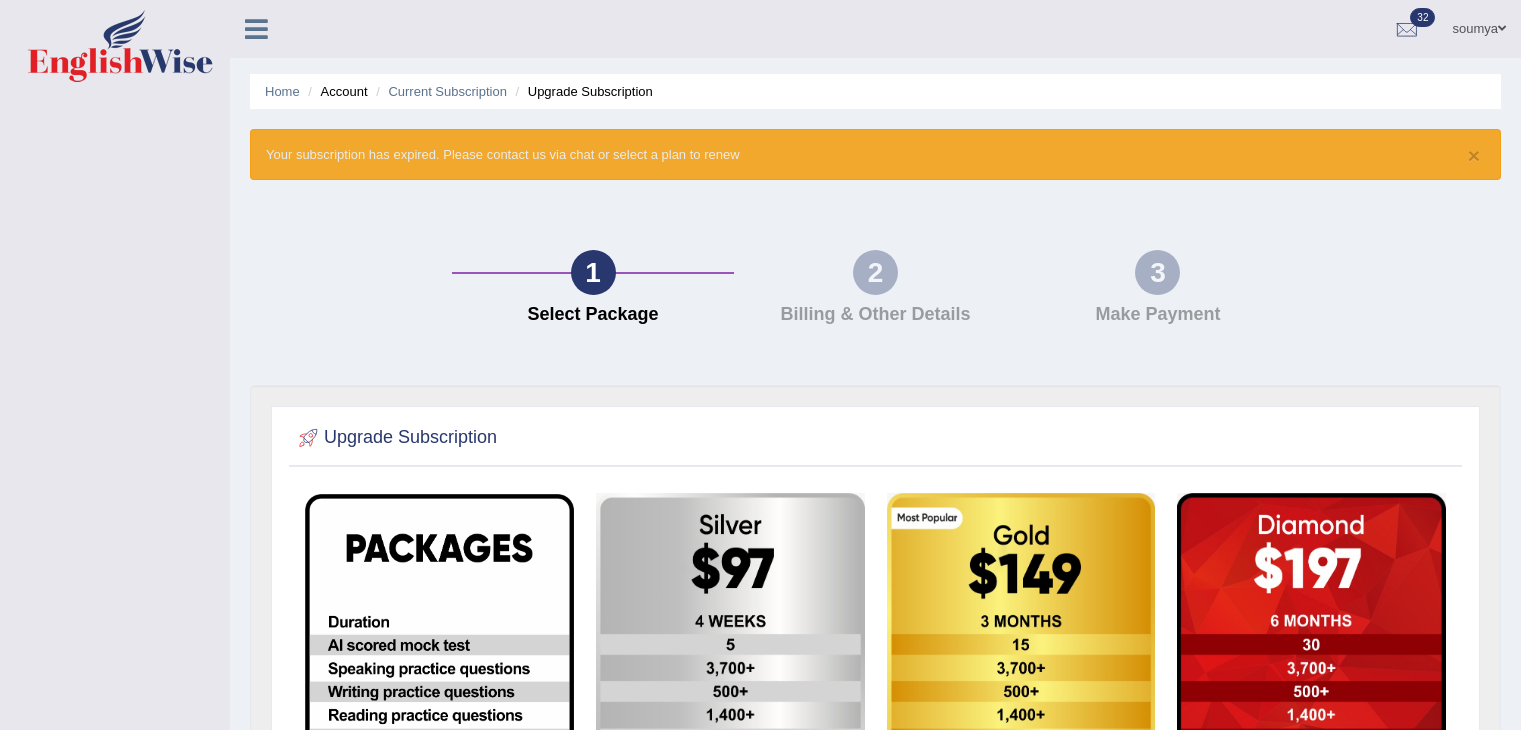 scroll, scrollTop: 0, scrollLeft: 0, axis: both 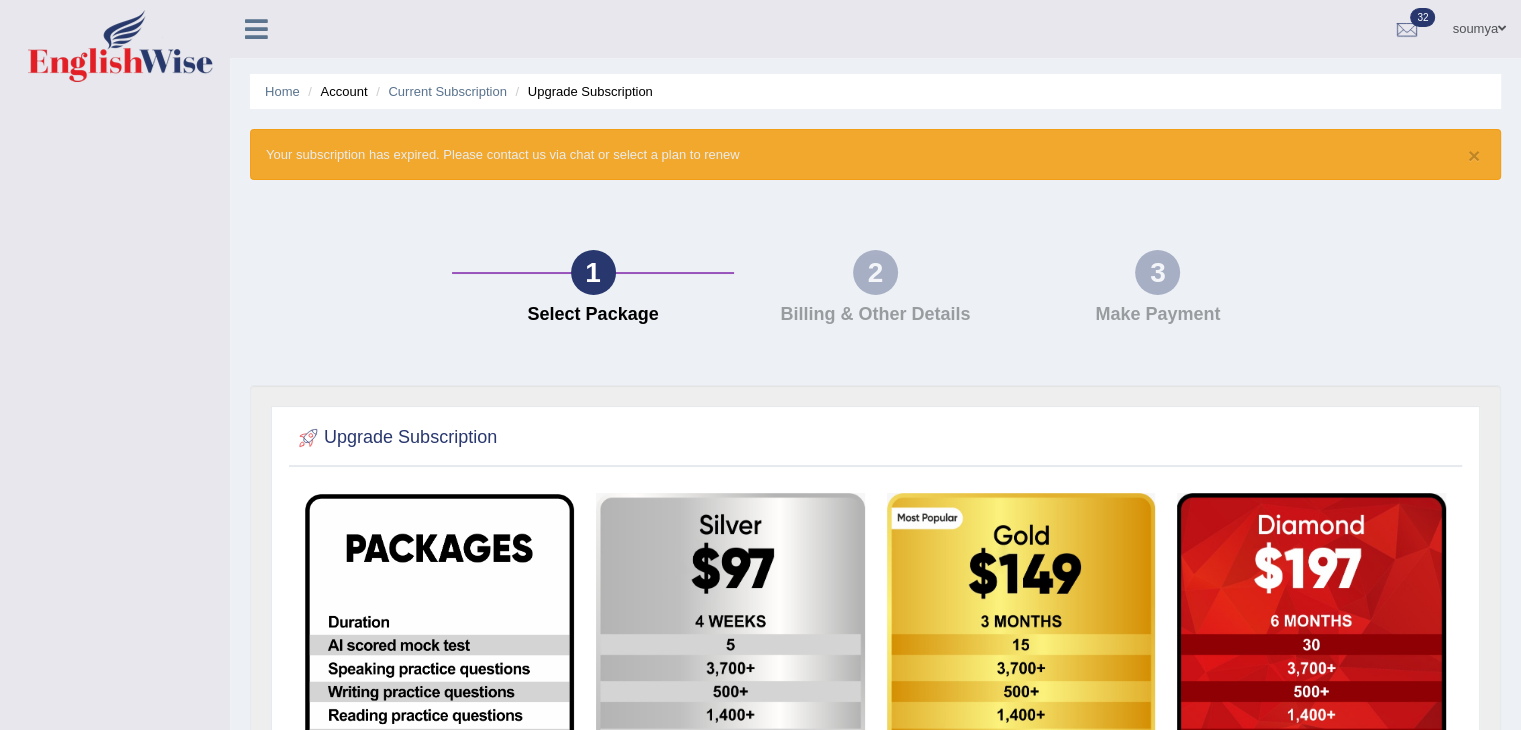 click at bounding box center (256, 29) 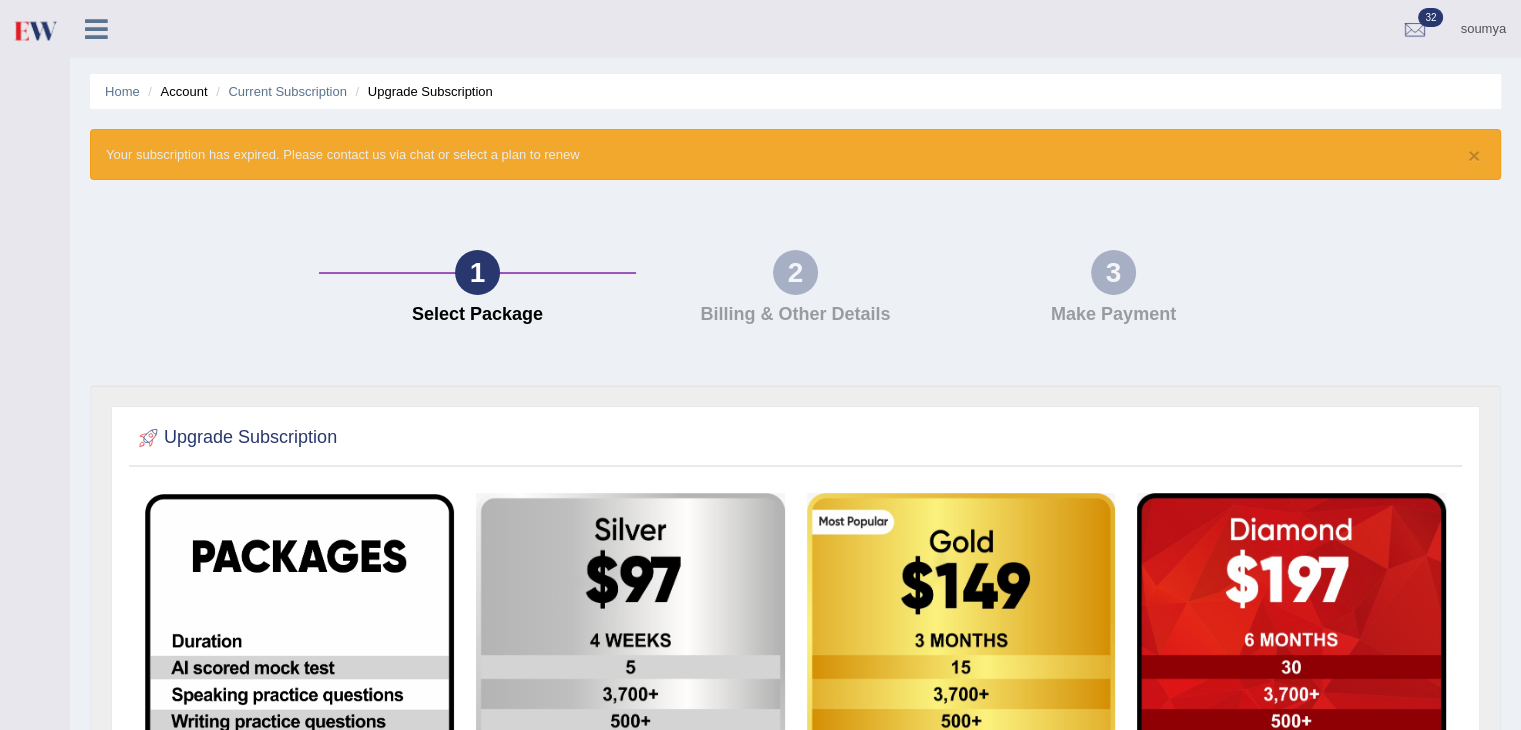 click at bounding box center [96, 29] 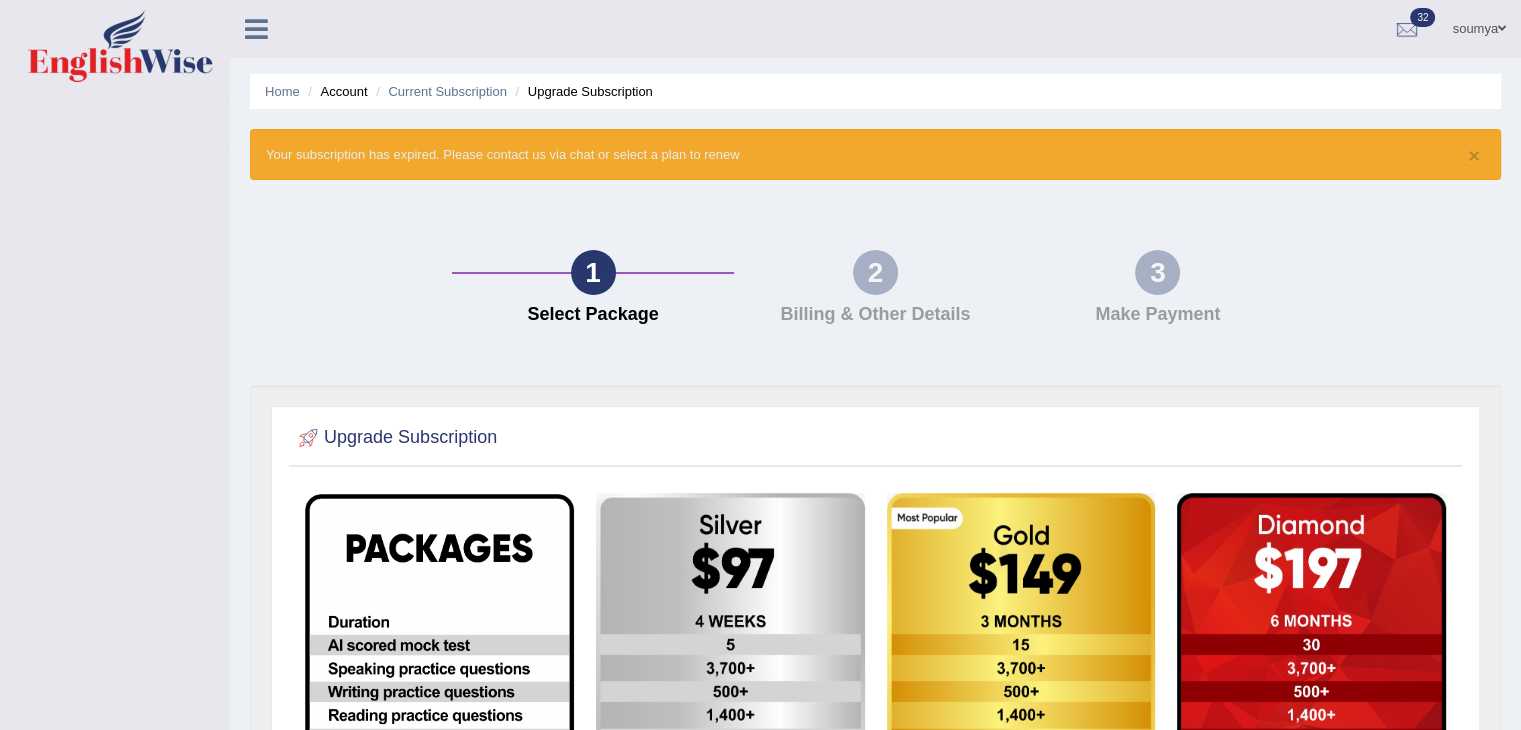 click at bounding box center [256, 29] 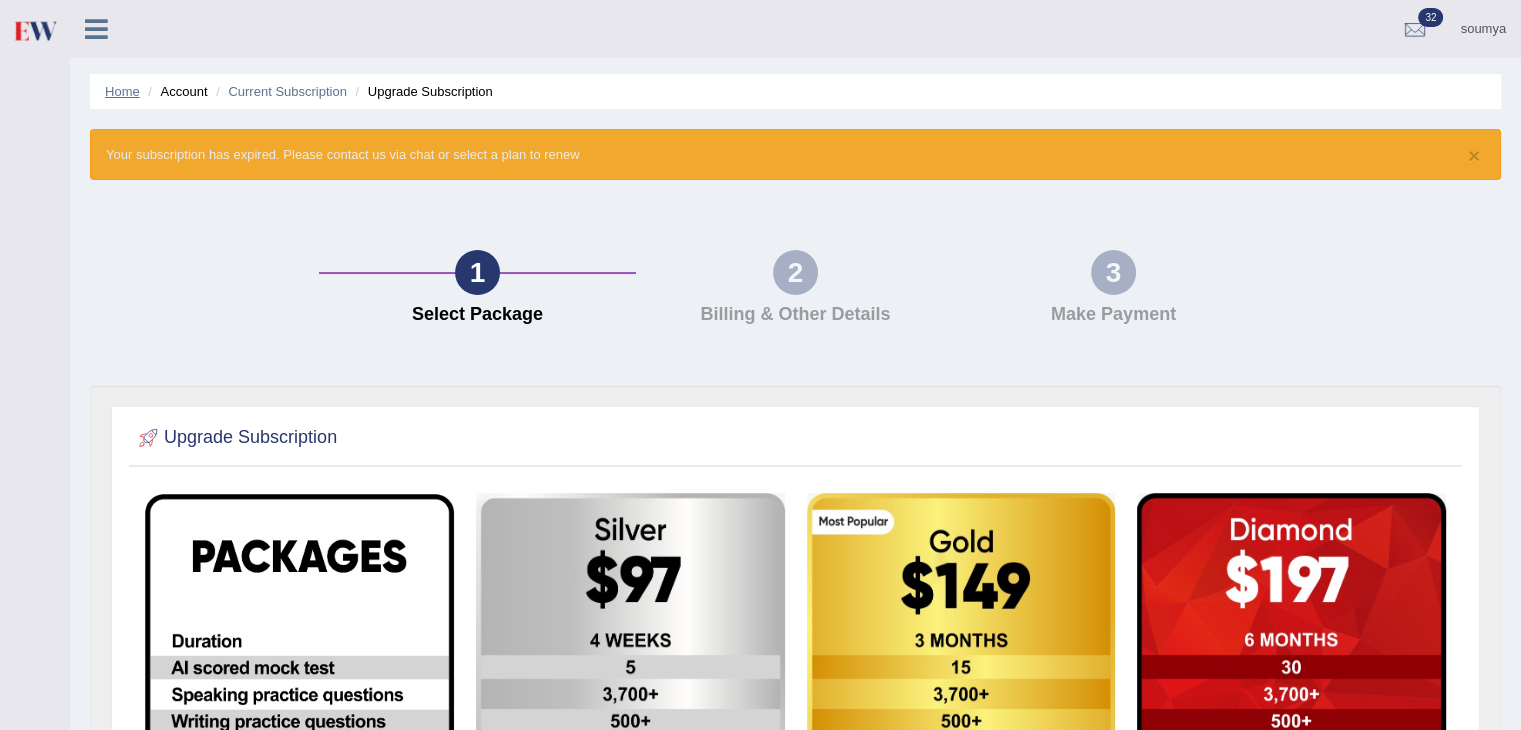 click on "Home" at bounding box center (122, 91) 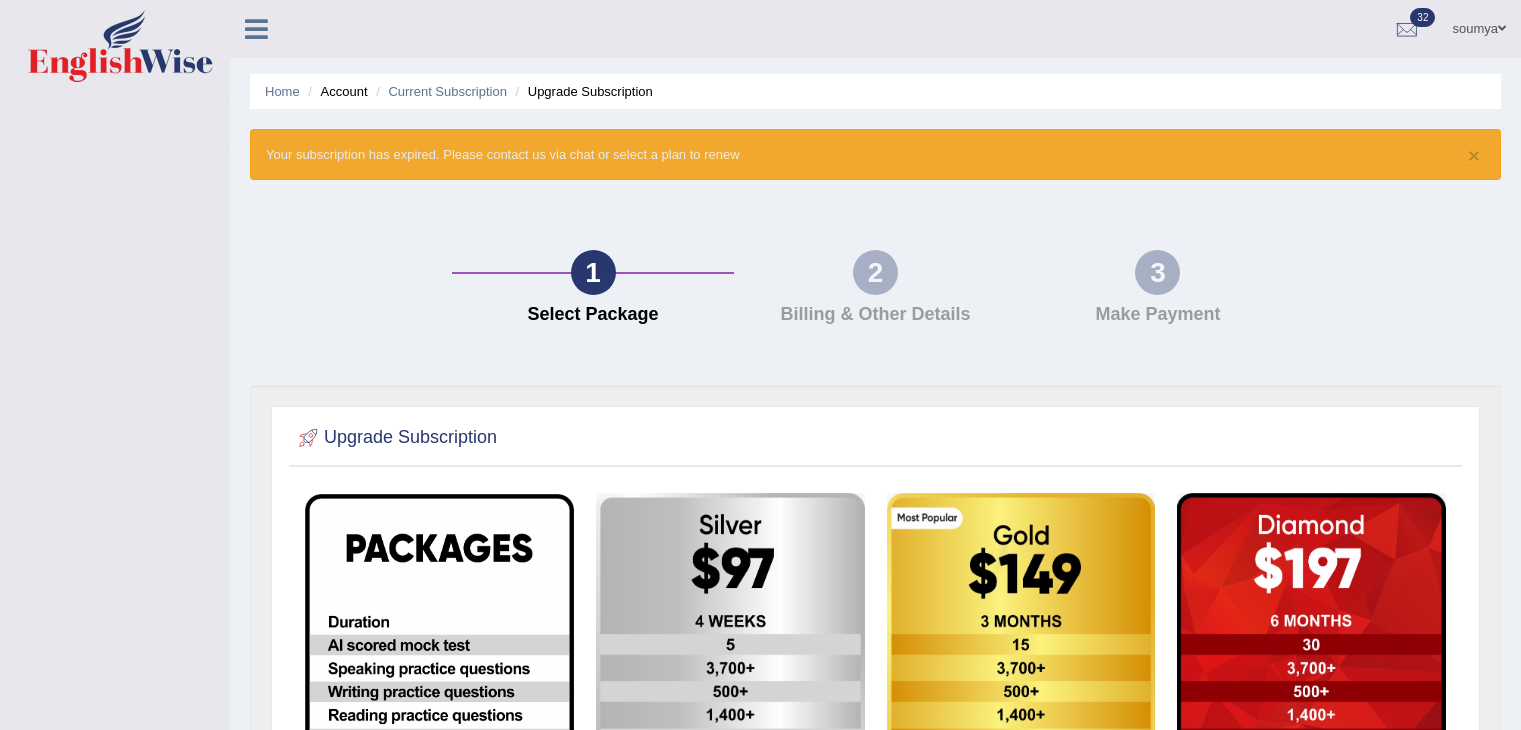scroll, scrollTop: 0, scrollLeft: 0, axis: both 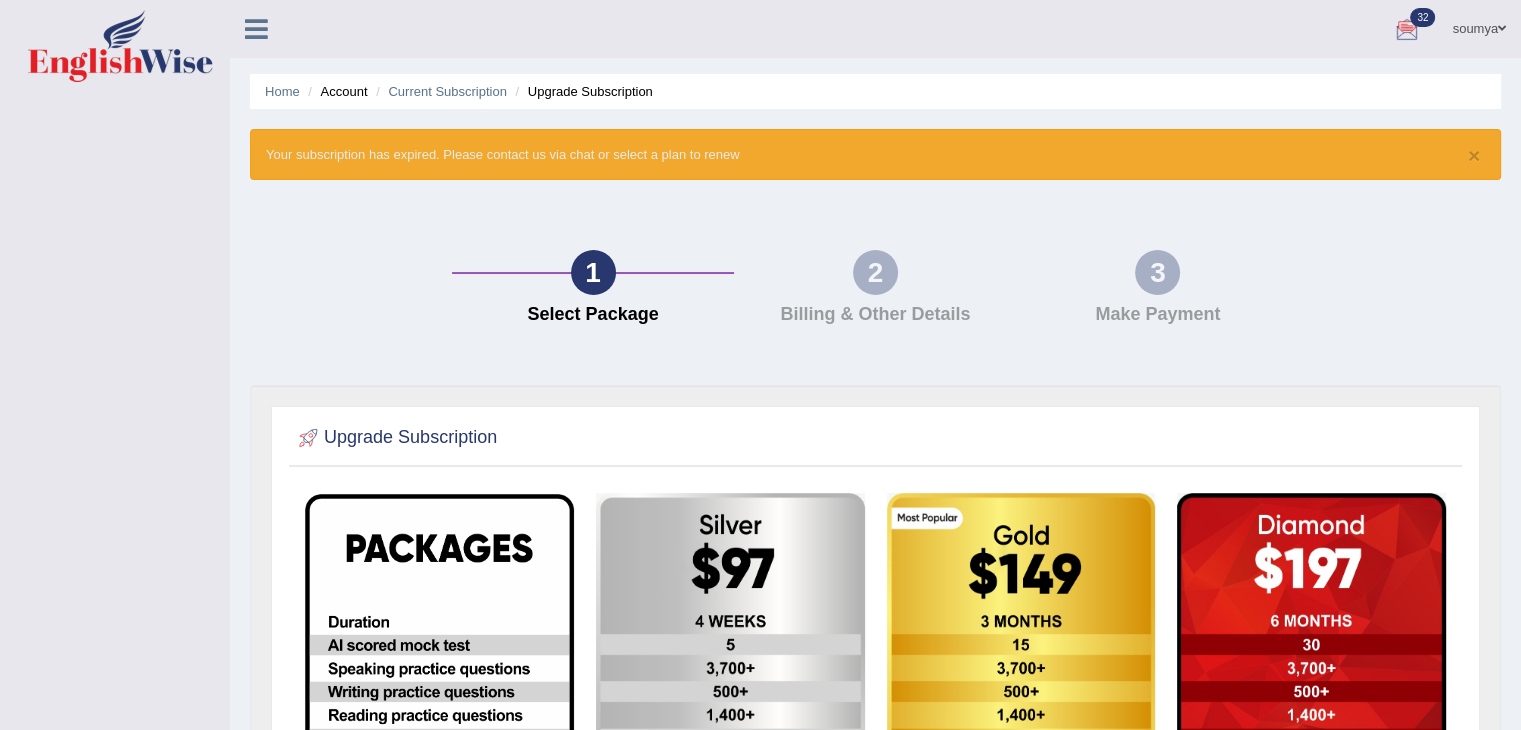 click on "soumya" at bounding box center [1479, 26] 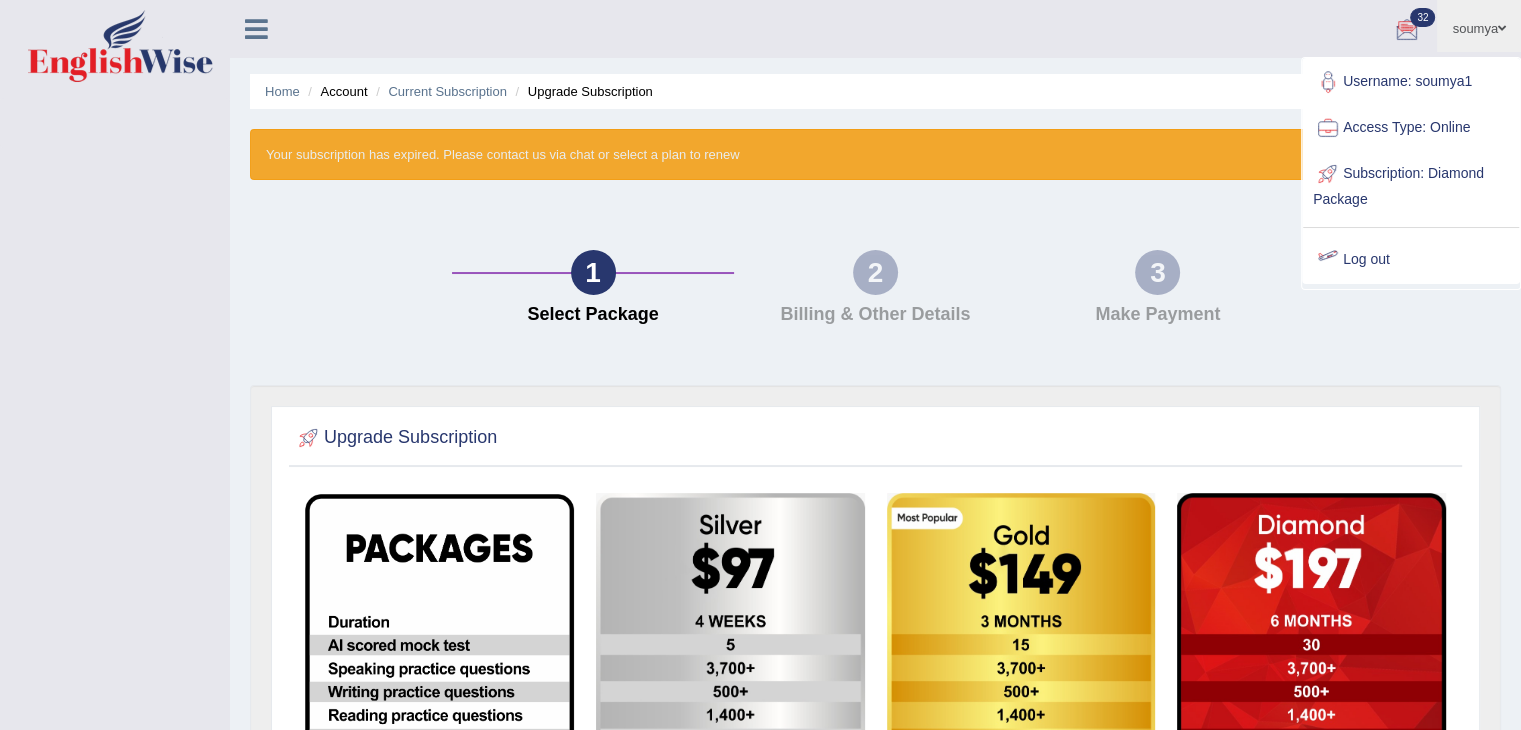 click on "Log out" at bounding box center [1411, 260] 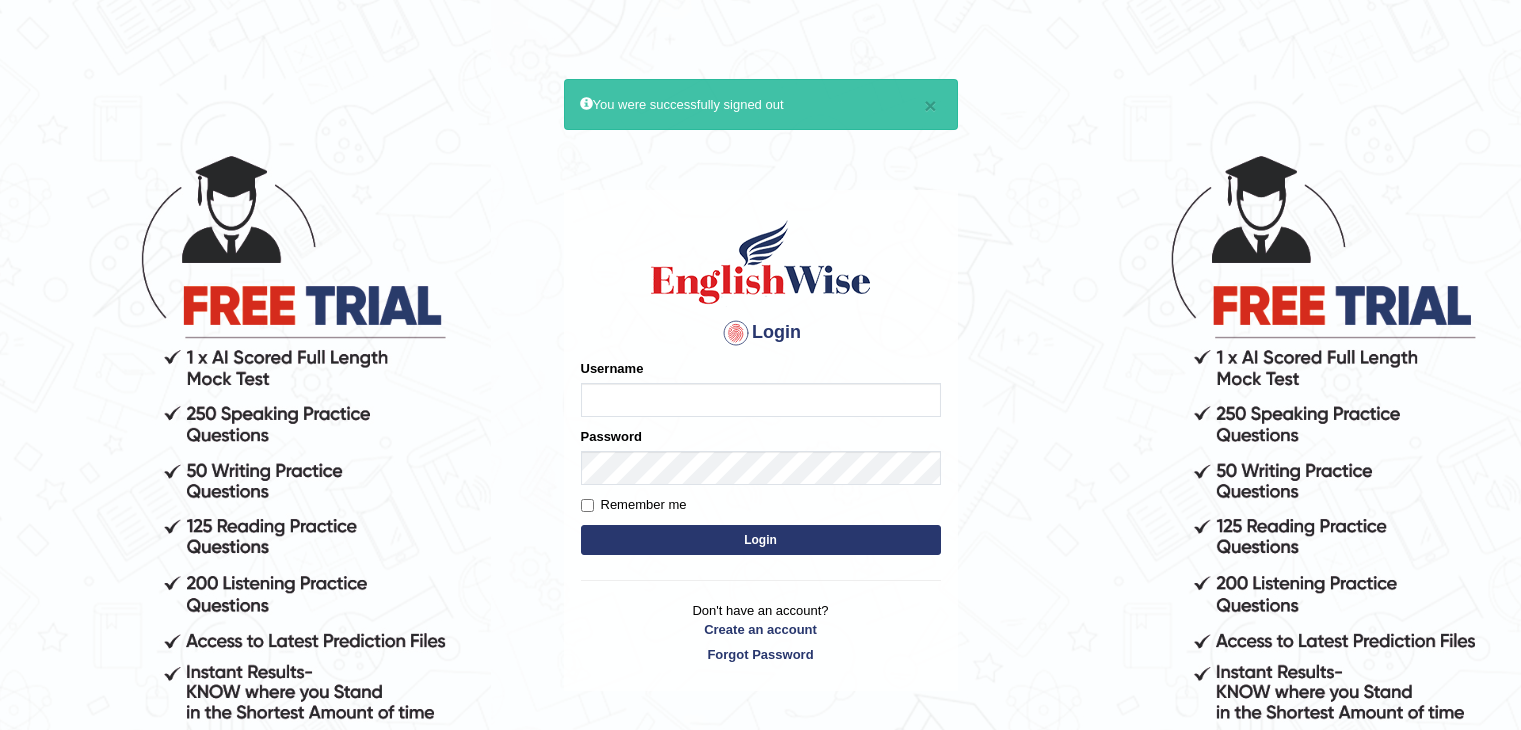 scroll, scrollTop: 0, scrollLeft: 0, axis: both 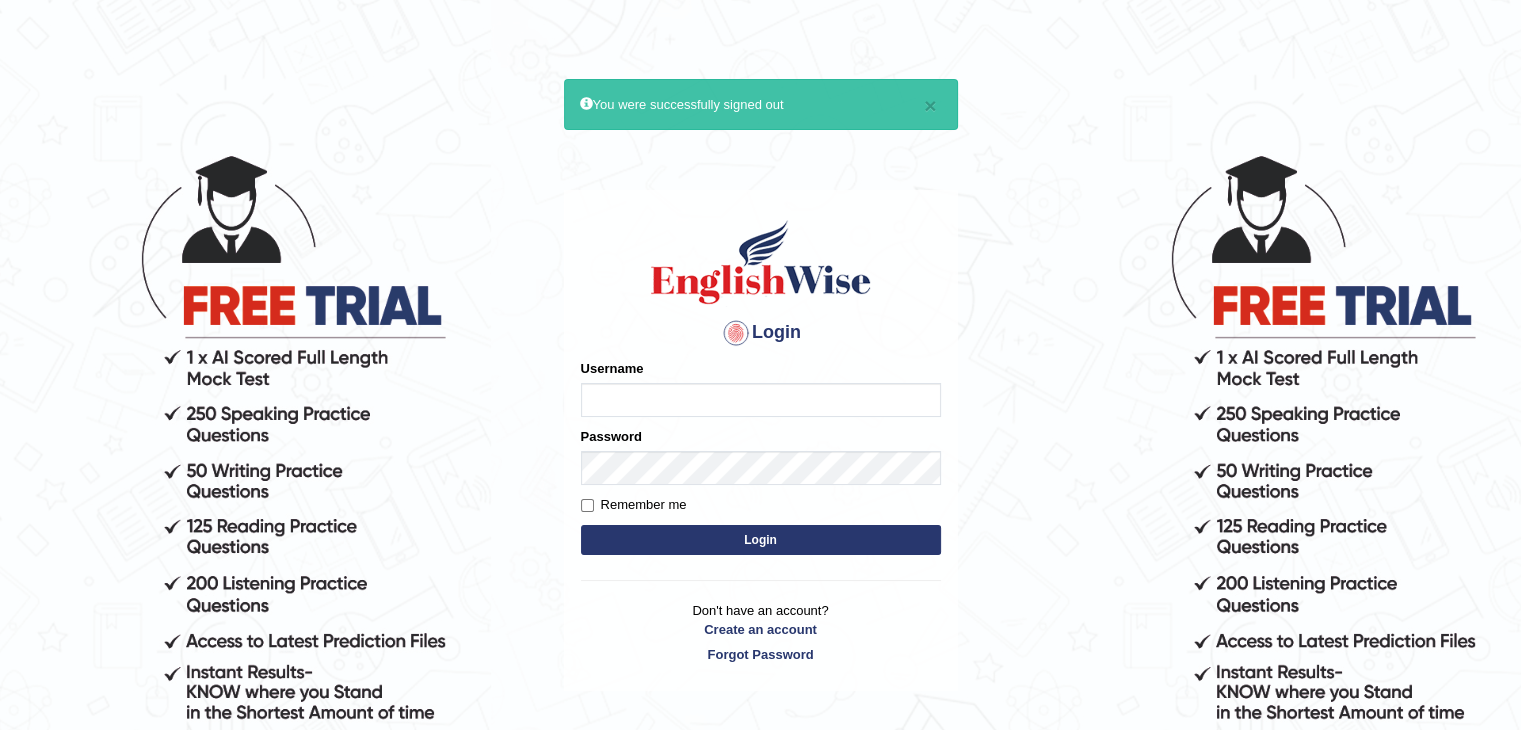 type on "soumya1" 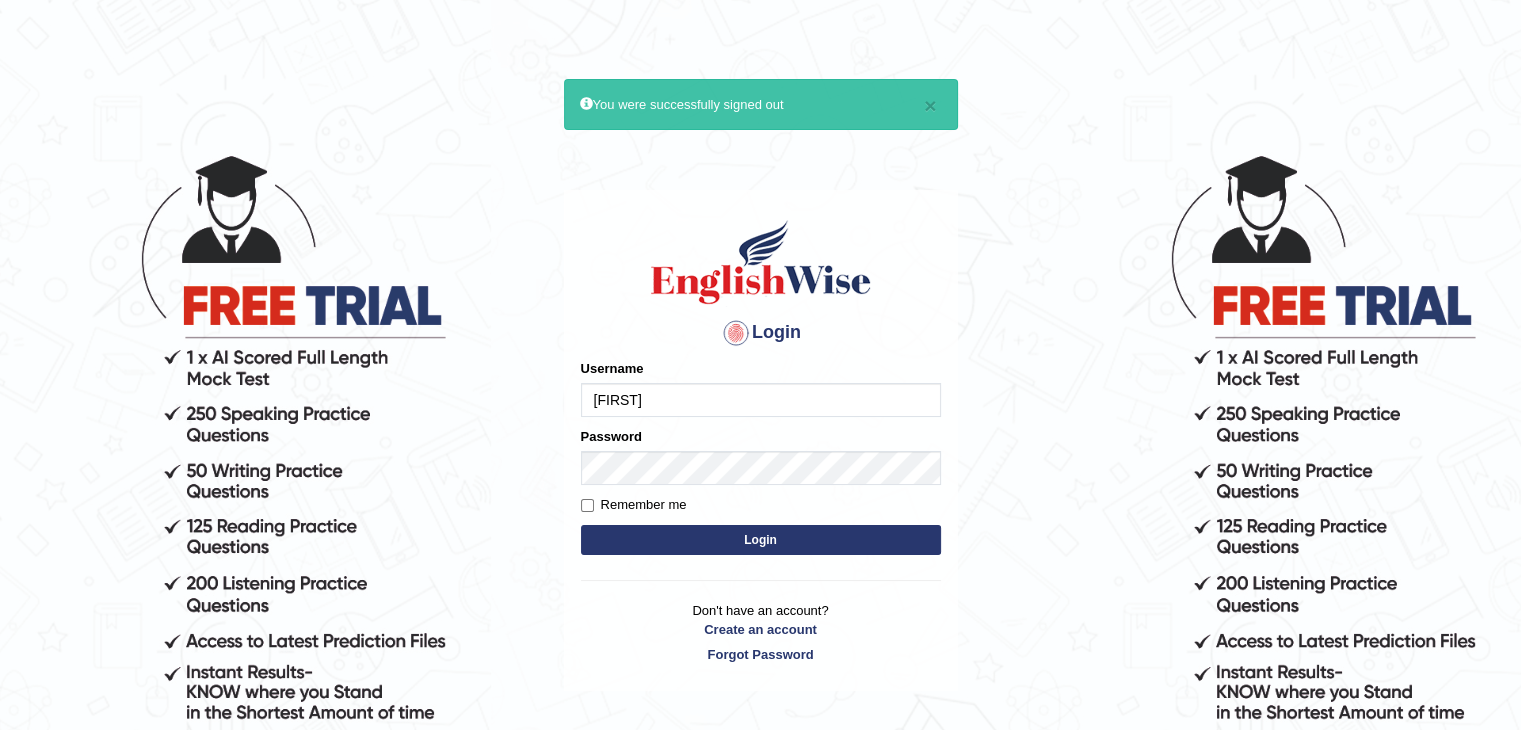 click on "Login" at bounding box center (761, 540) 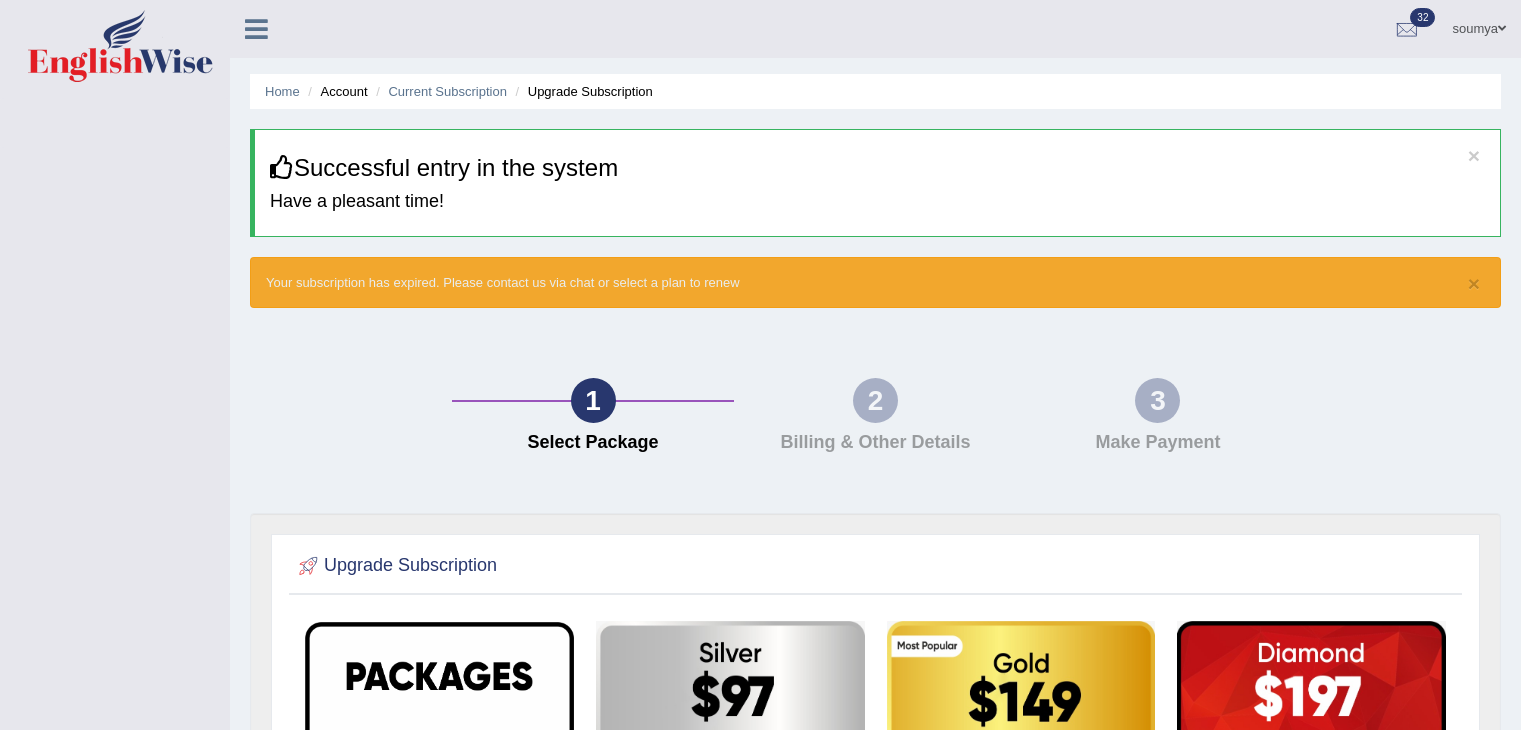 scroll, scrollTop: 0, scrollLeft: 0, axis: both 